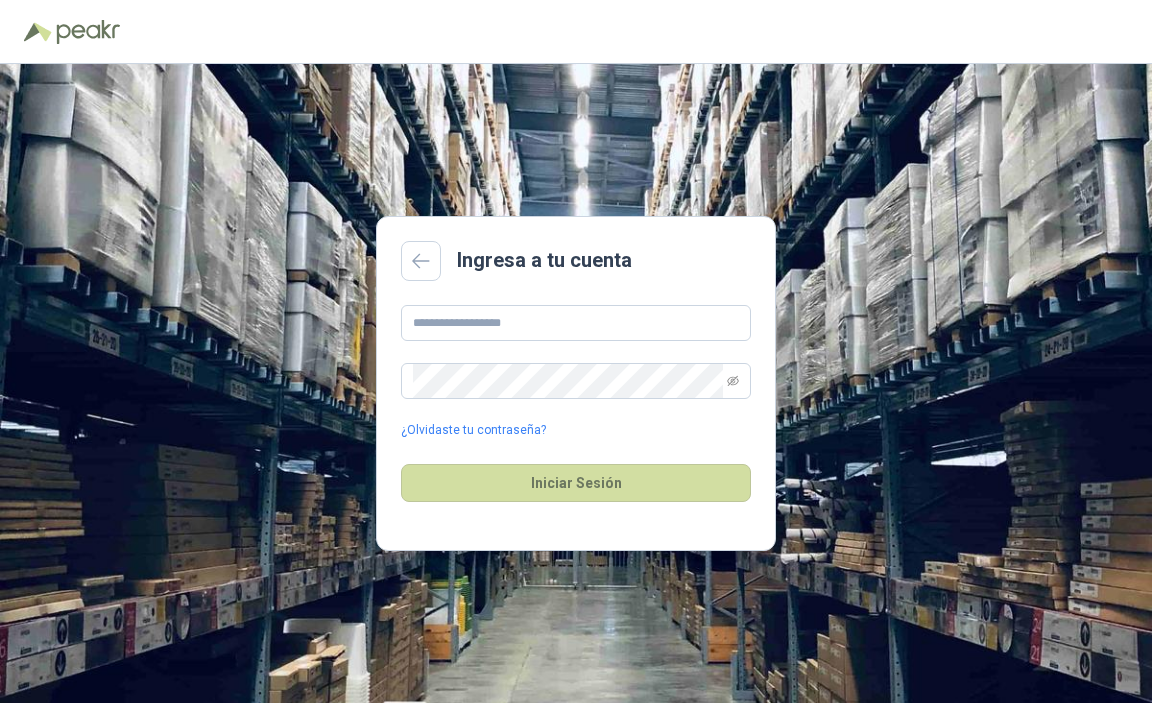 scroll, scrollTop: 0, scrollLeft: 0, axis: both 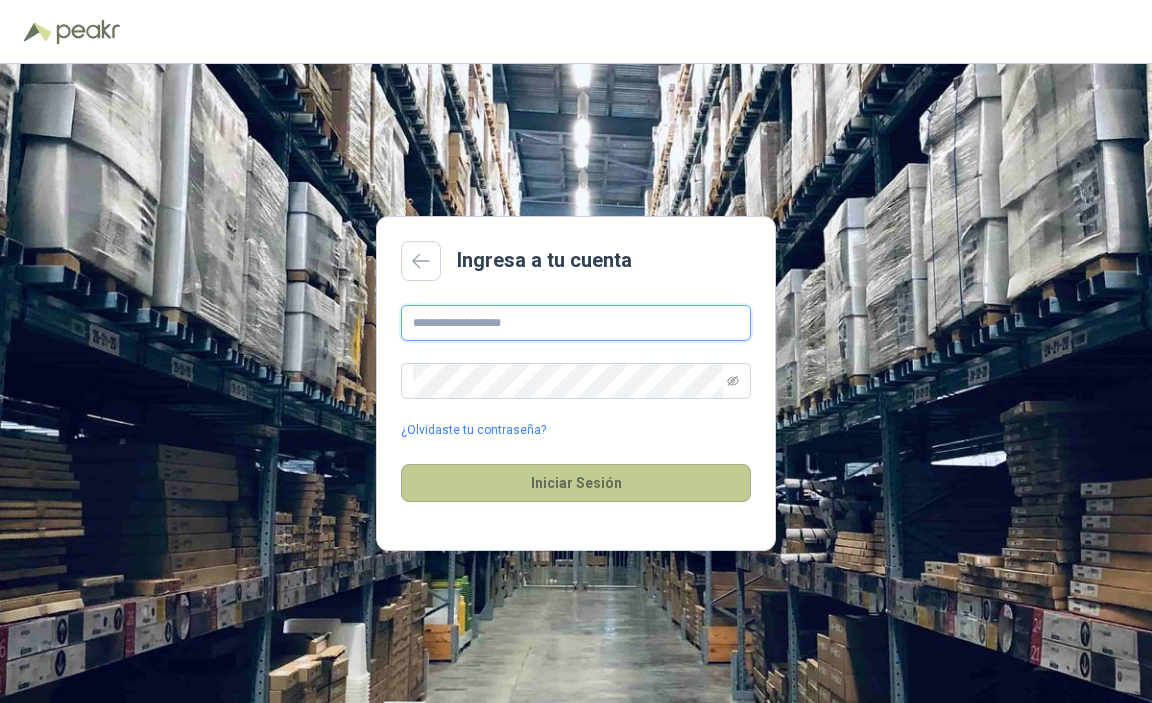 type on "**********" 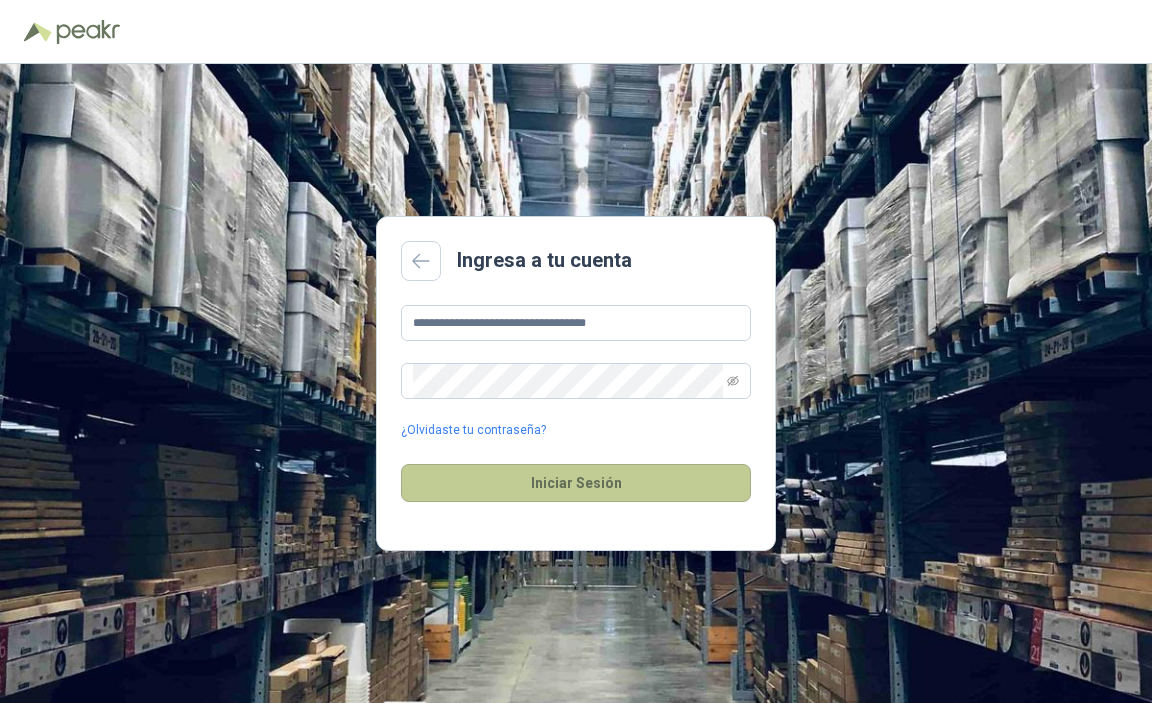 click on "Iniciar Sesión" at bounding box center [576, 483] 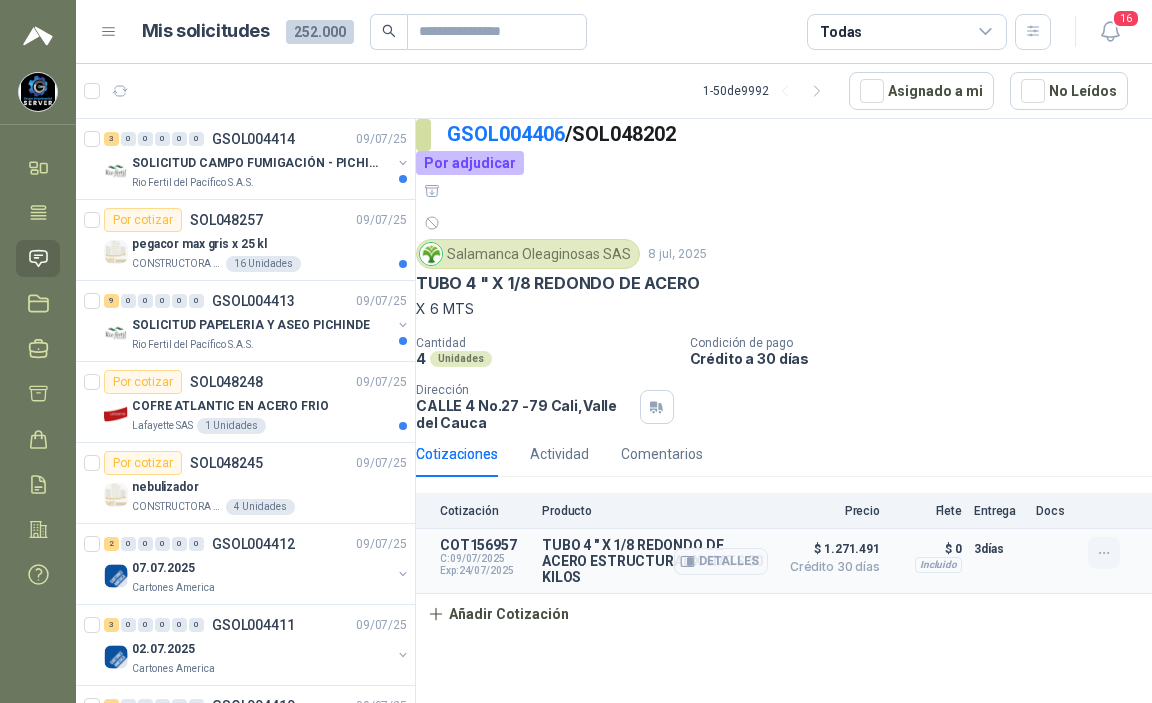 click at bounding box center (1104, 553) 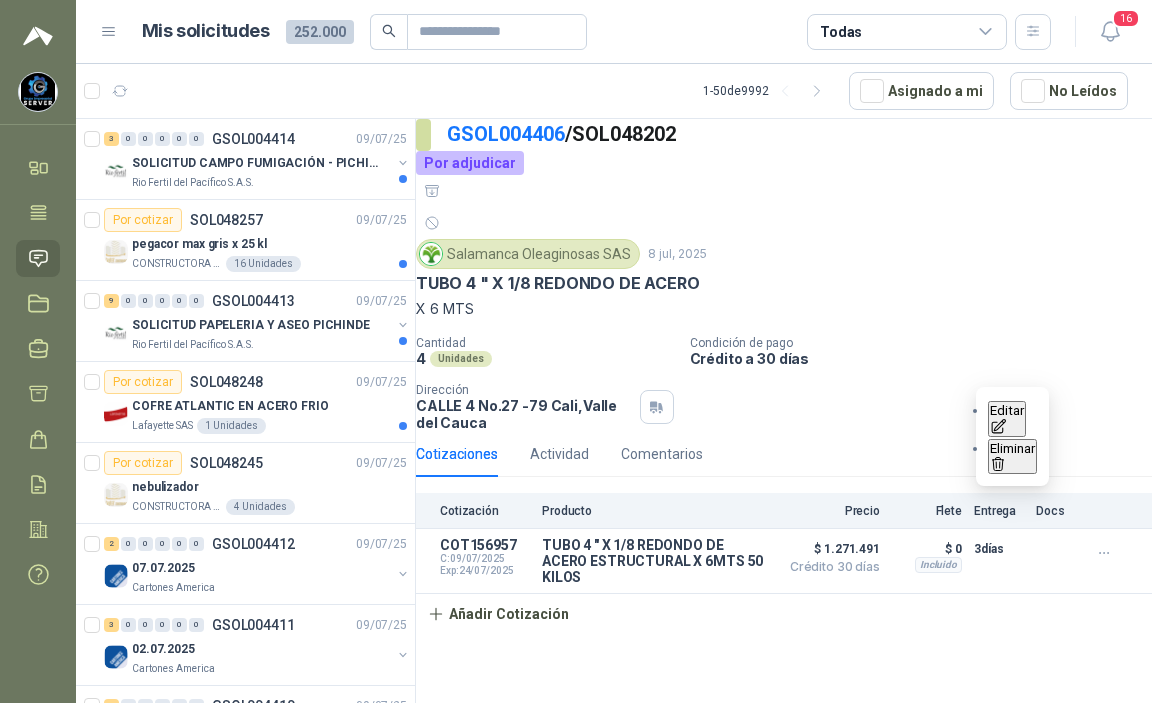 click on "GSOL004406  /  SOL048202 Por adjudicar     Salamanca Oleaginosas SAS 8 jul, 2025   TUBO 4 " X 1/8  REDONDO DE ACERO X 6 MTS Cantidad 4   Unidades Condición de pago Crédito a 30 días Dirección CALLE 4 No.27 -79   Cali ,  Valle del Cauca Cotizaciones Actividad Comentarios Cotización Producto Precio Flete Entrega Docs COT156957 C:  09/07/2025 Exp:  24/07/2025 TUBO 4 " X 1/8 REDONDO DE ACERO ESTRUCTURAL X 6MTS 50 KILOS Detalles $ 1.271.491 Crédito 30 días $ 1.271.491 Crédito 30 días Incluido   $ 0 Entrega:    3  días $ 0 Incluido   3  días  Añadir Cotización" at bounding box center [784, 414] 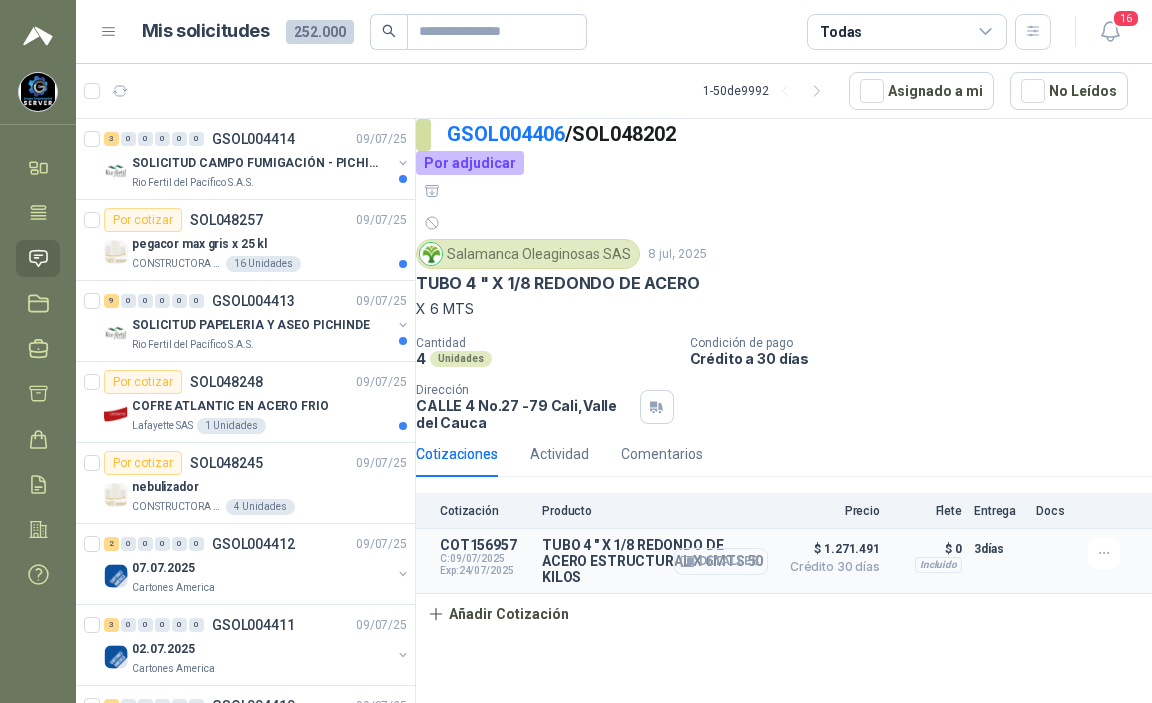 click on "Detalles" at bounding box center (721, 561) 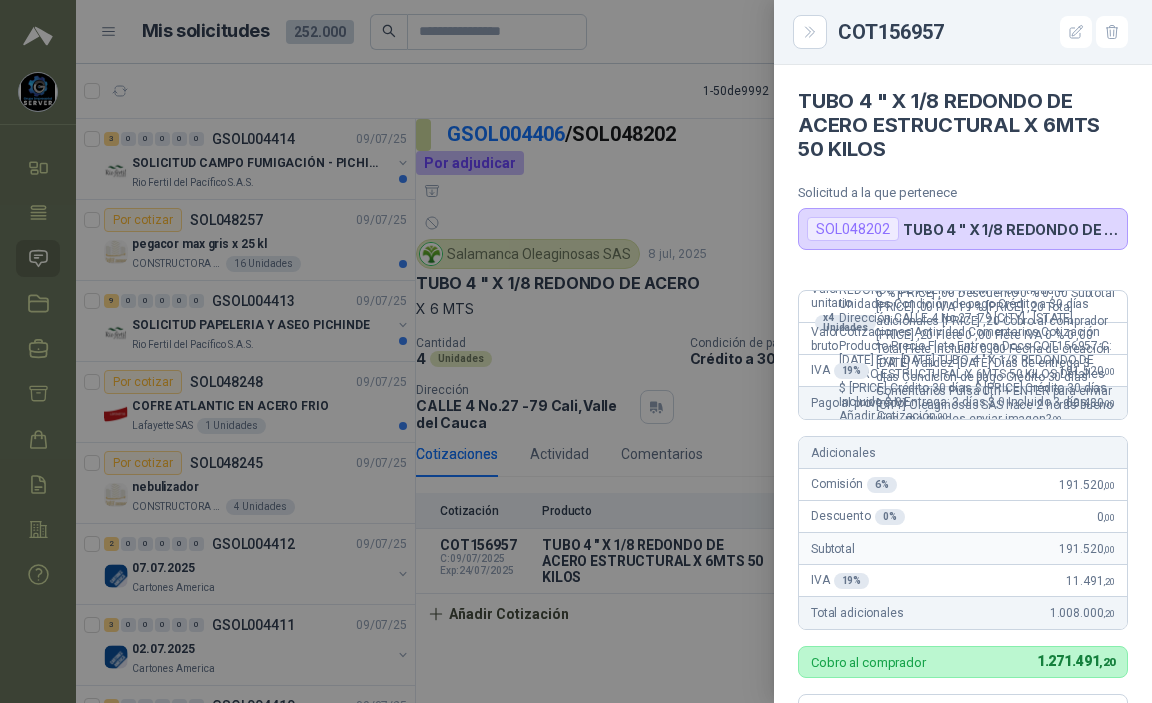 click at bounding box center (576, 351) 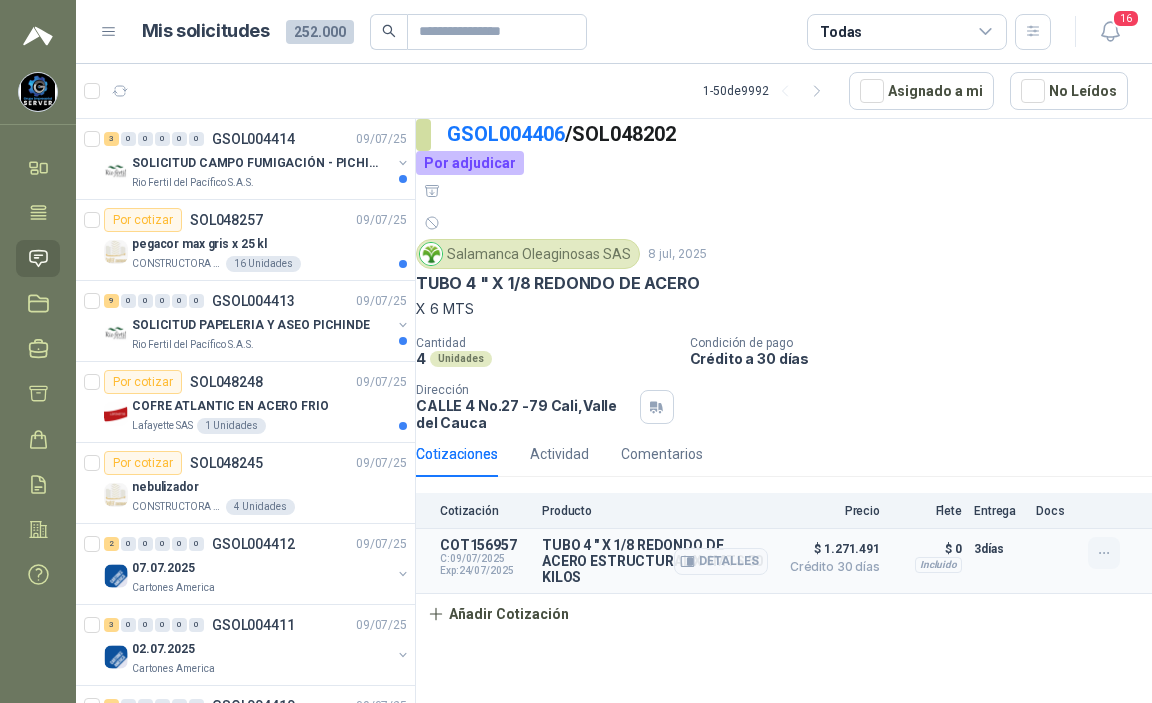 click at bounding box center (1104, 553) 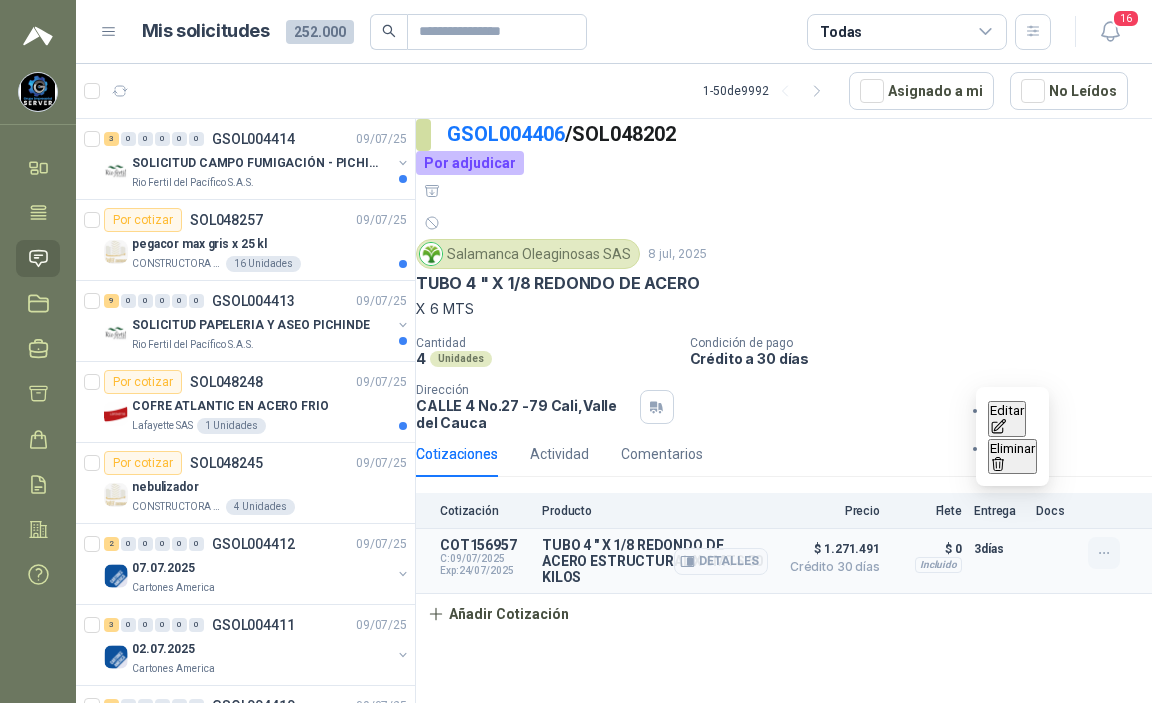 click at bounding box center [1104, 553] 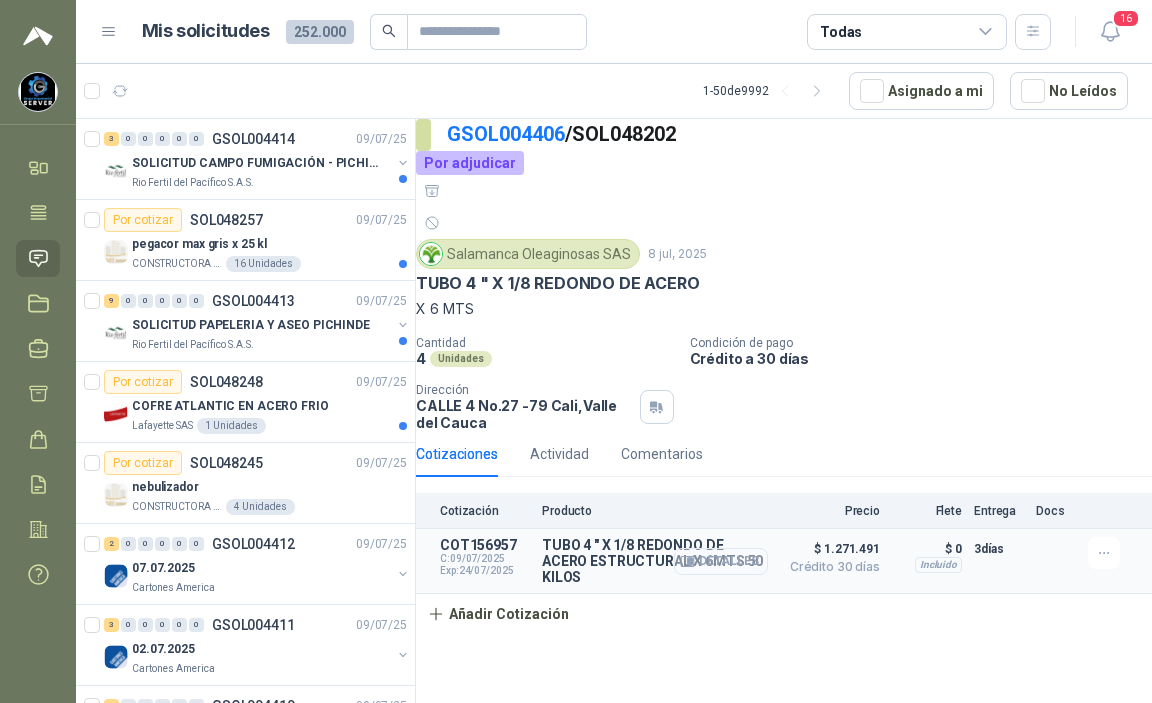 click on "Detalles" at bounding box center [721, 561] 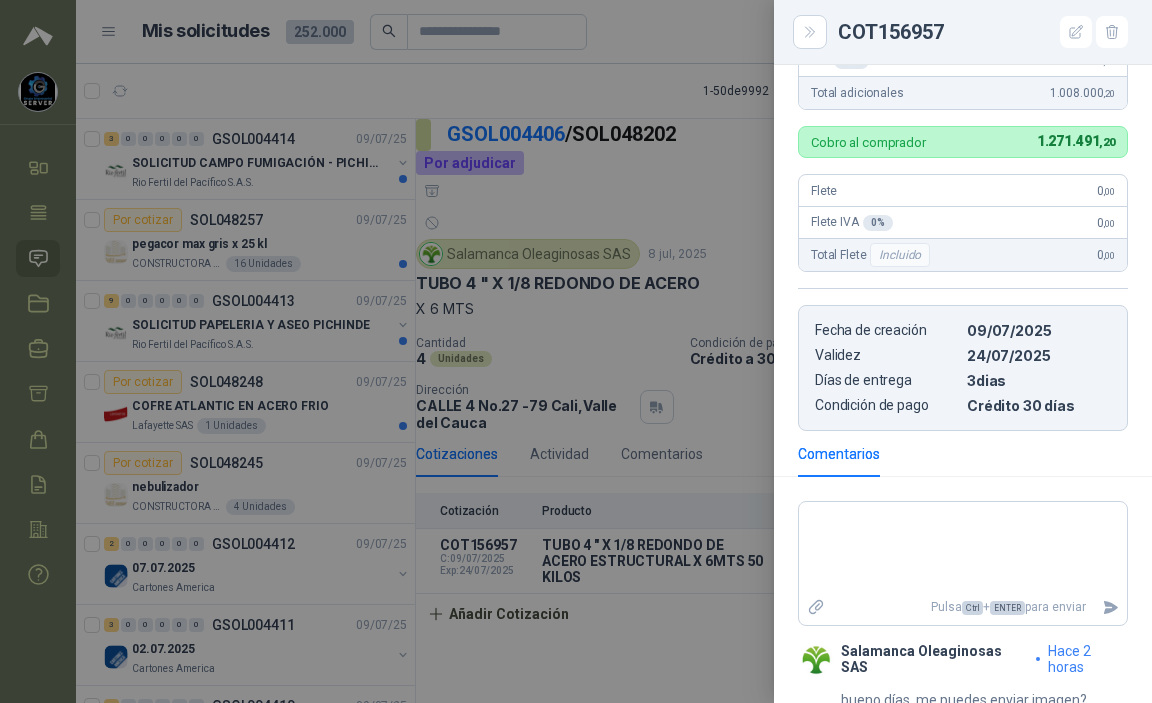 scroll, scrollTop: 544, scrollLeft: 0, axis: vertical 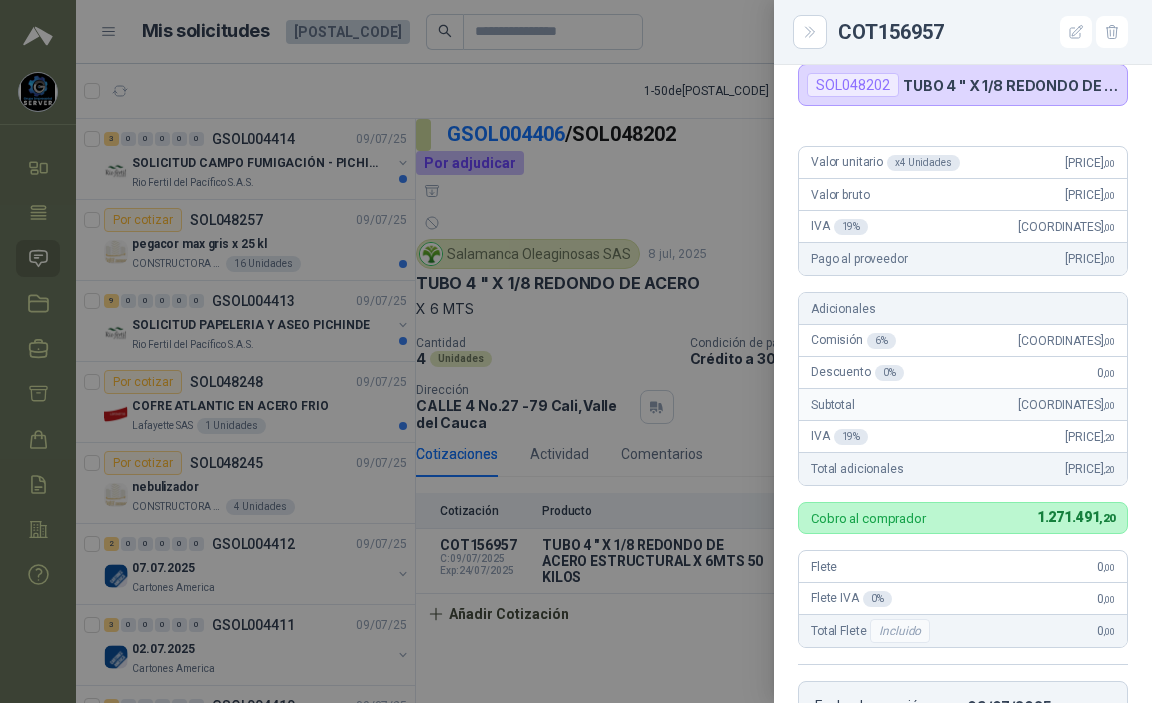 click at bounding box center [576, 351] 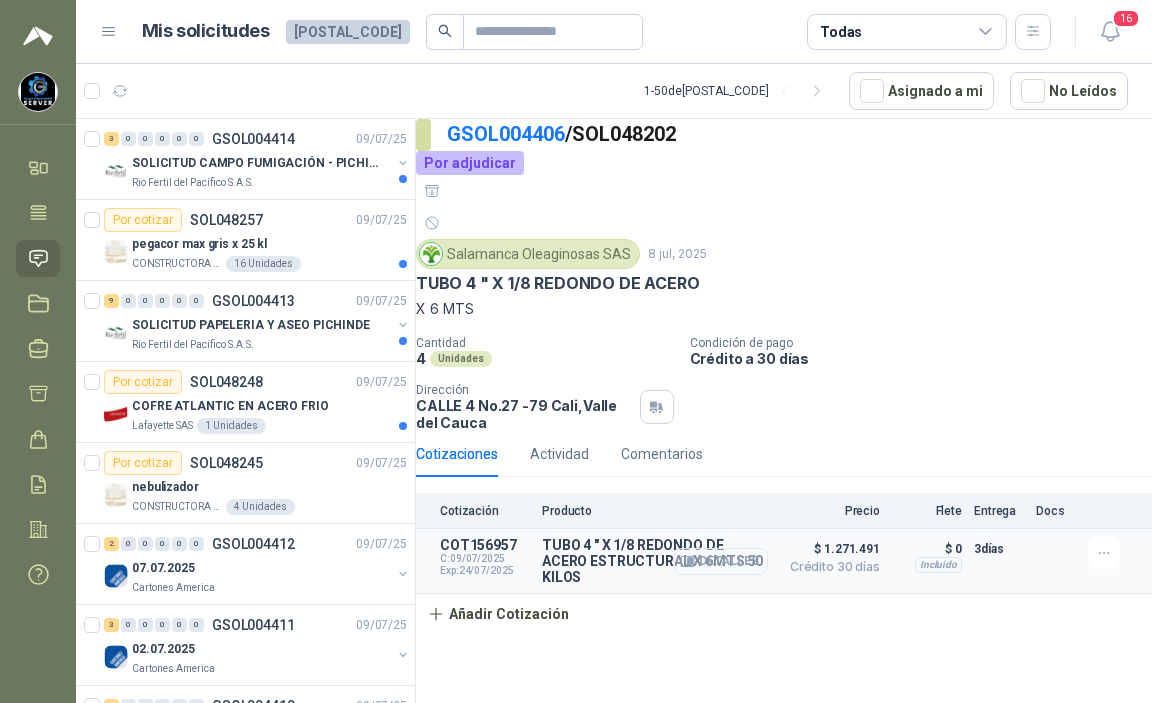click on "Detalles" at bounding box center (721, 561) 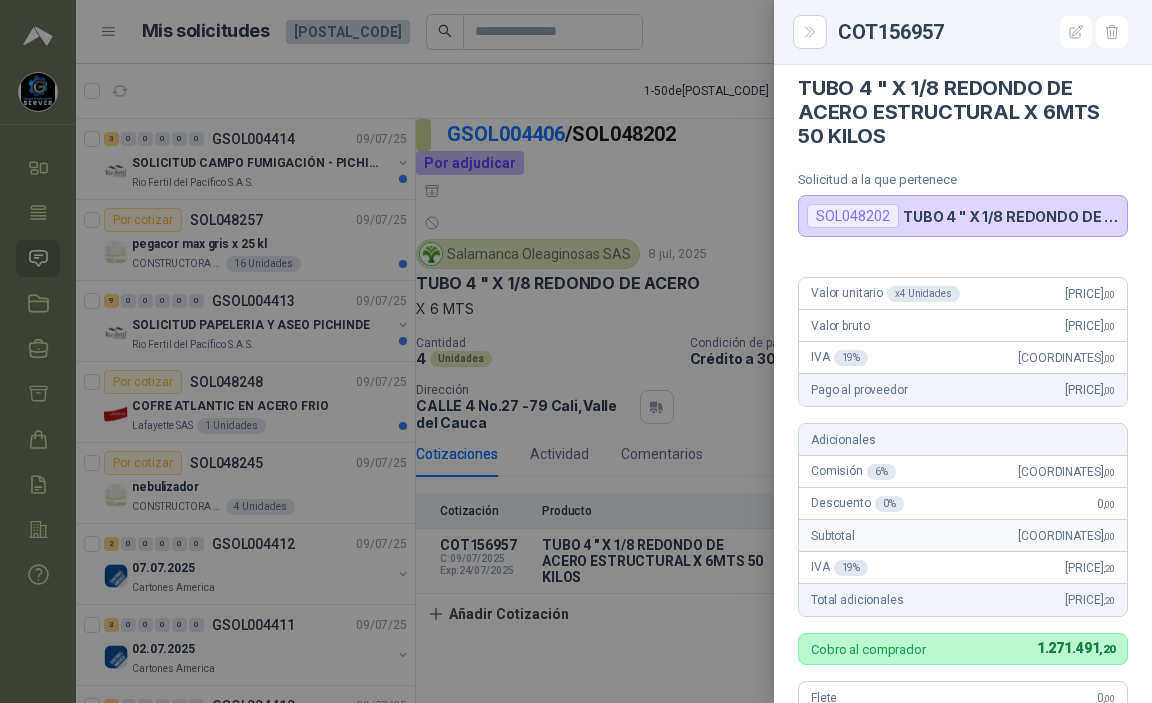 scroll, scrollTop: 0, scrollLeft: 0, axis: both 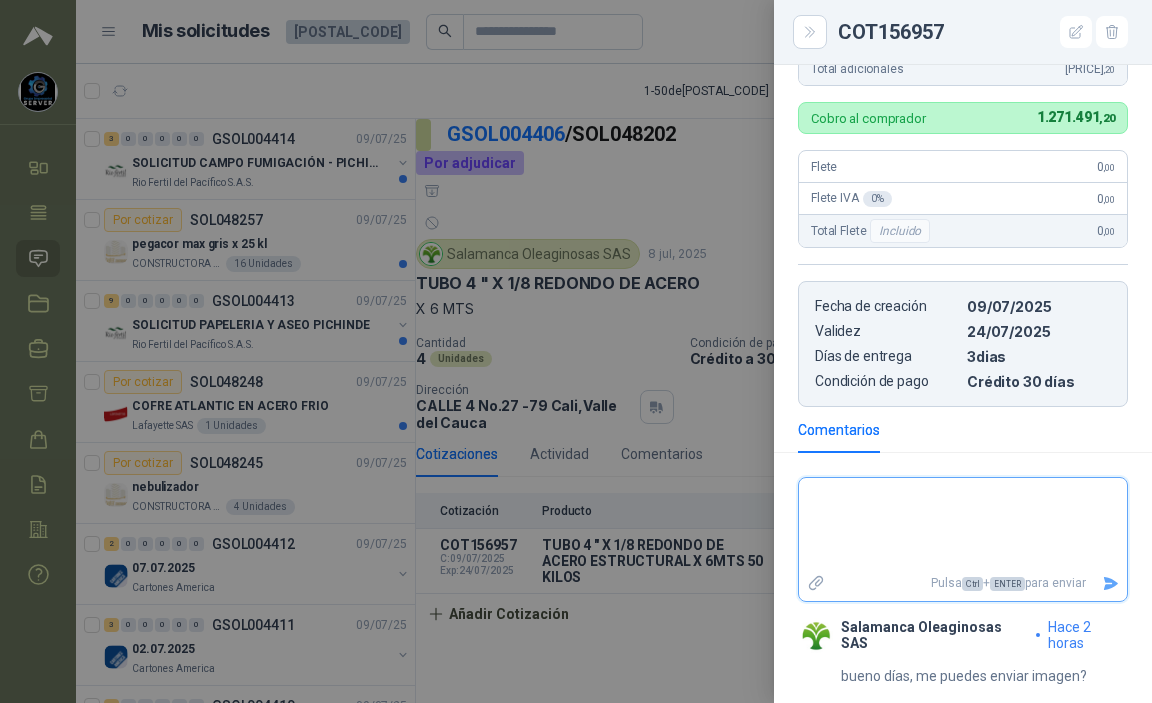 click at bounding box center (963, 524) 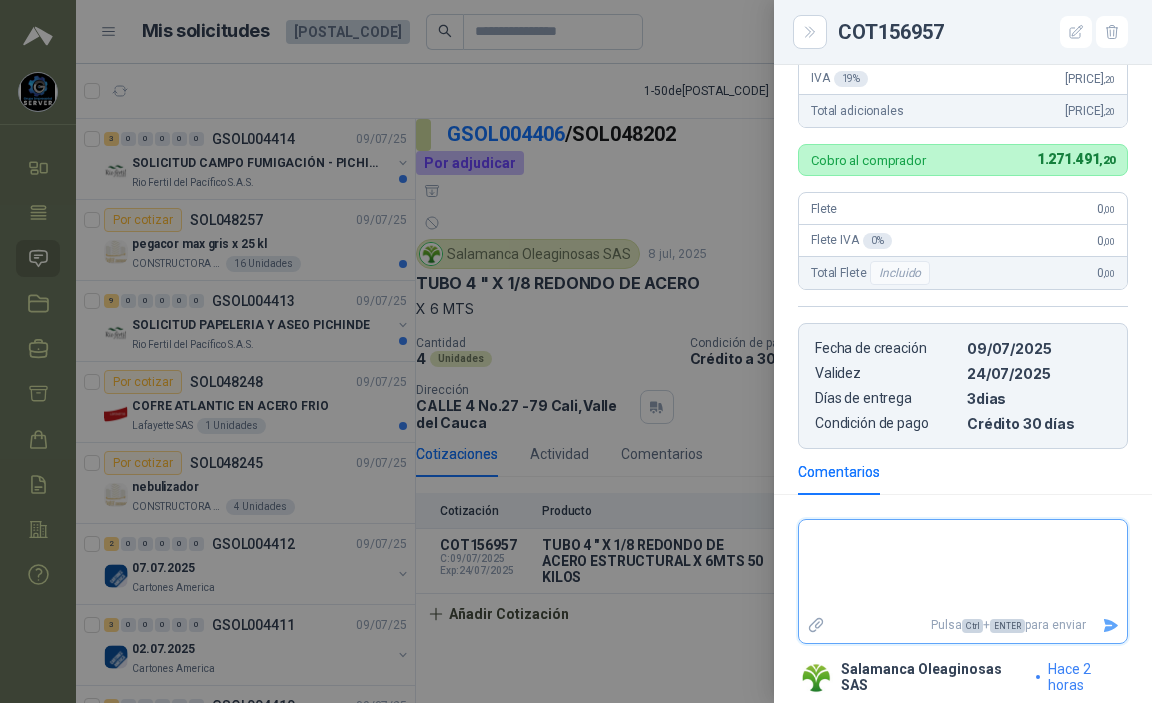 scroll, scrollTop: 544, scrollLeft: 0, axis: vertical 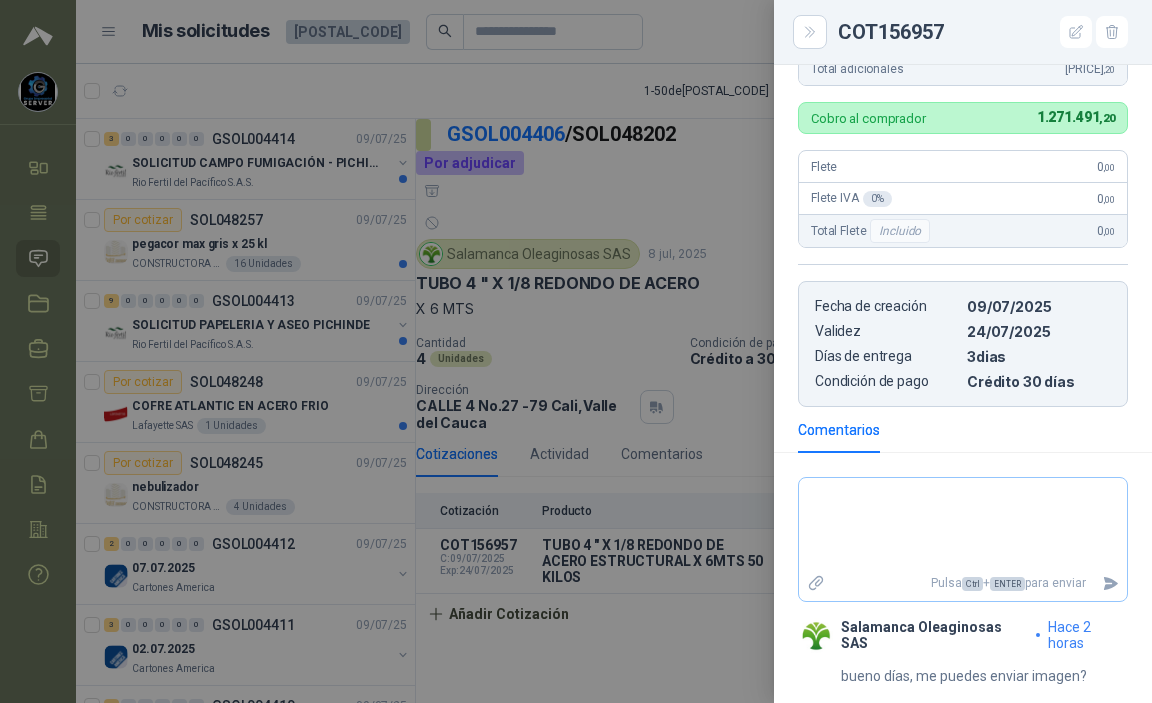 click at bounding box center [816, 583] 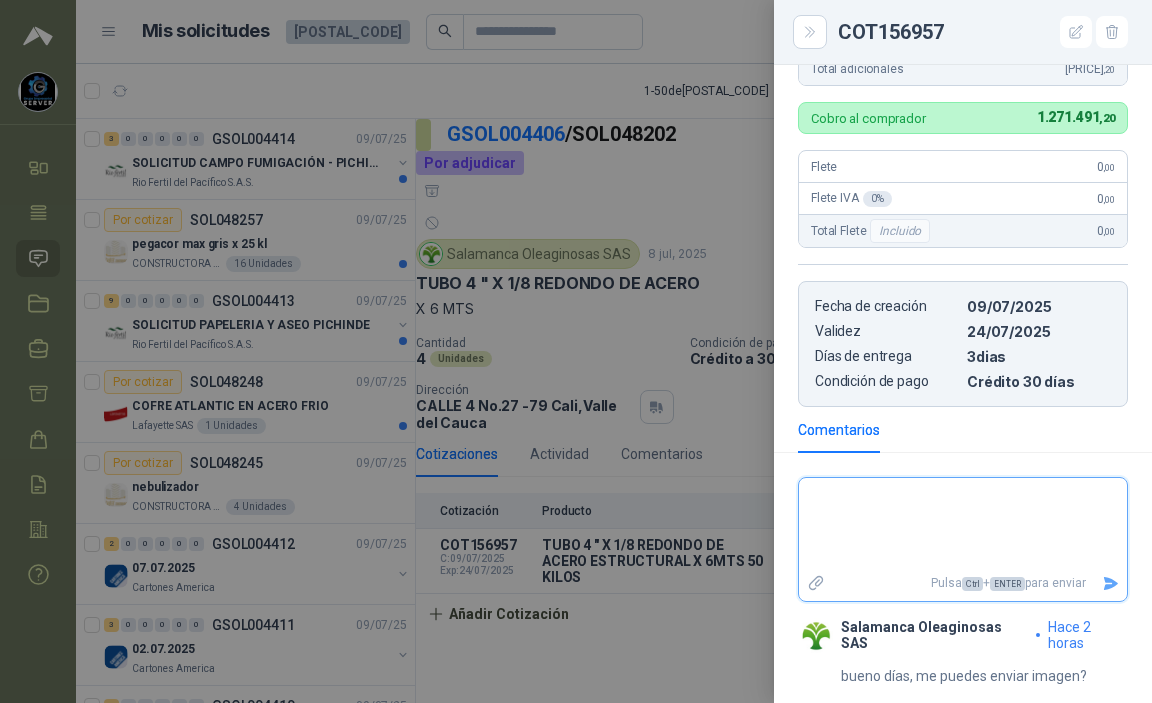 click at bounding box center [963, 524] 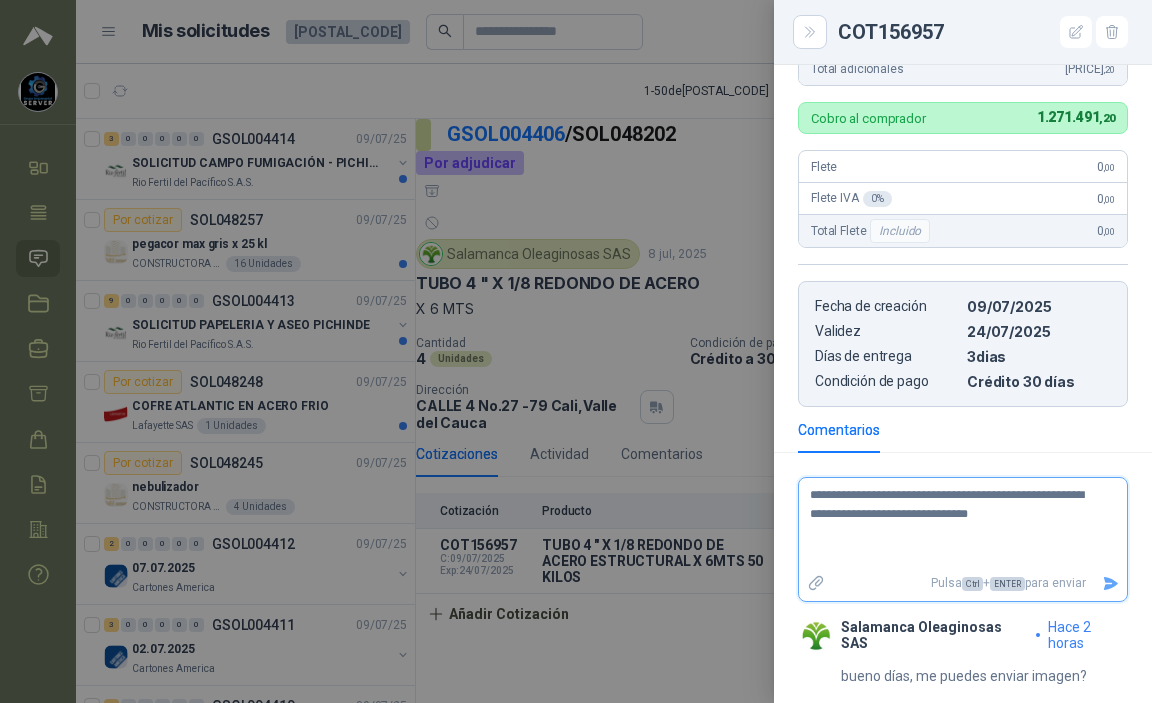 type on "**********" 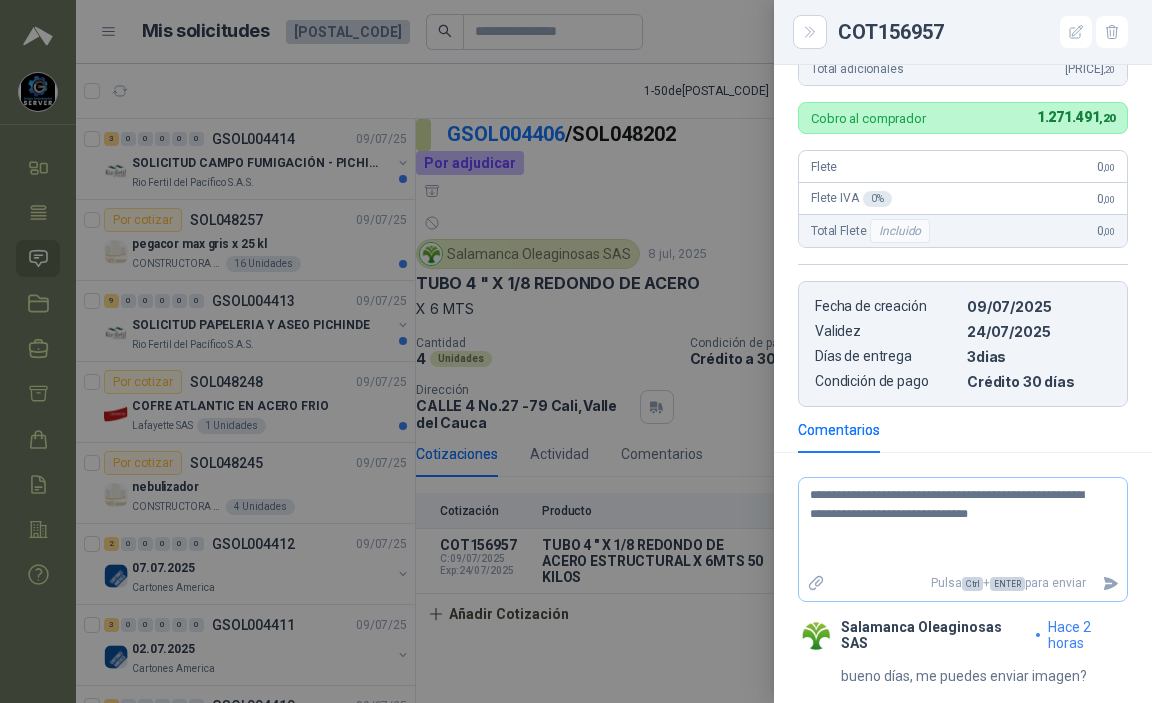 click at bounding box center (816, 583) 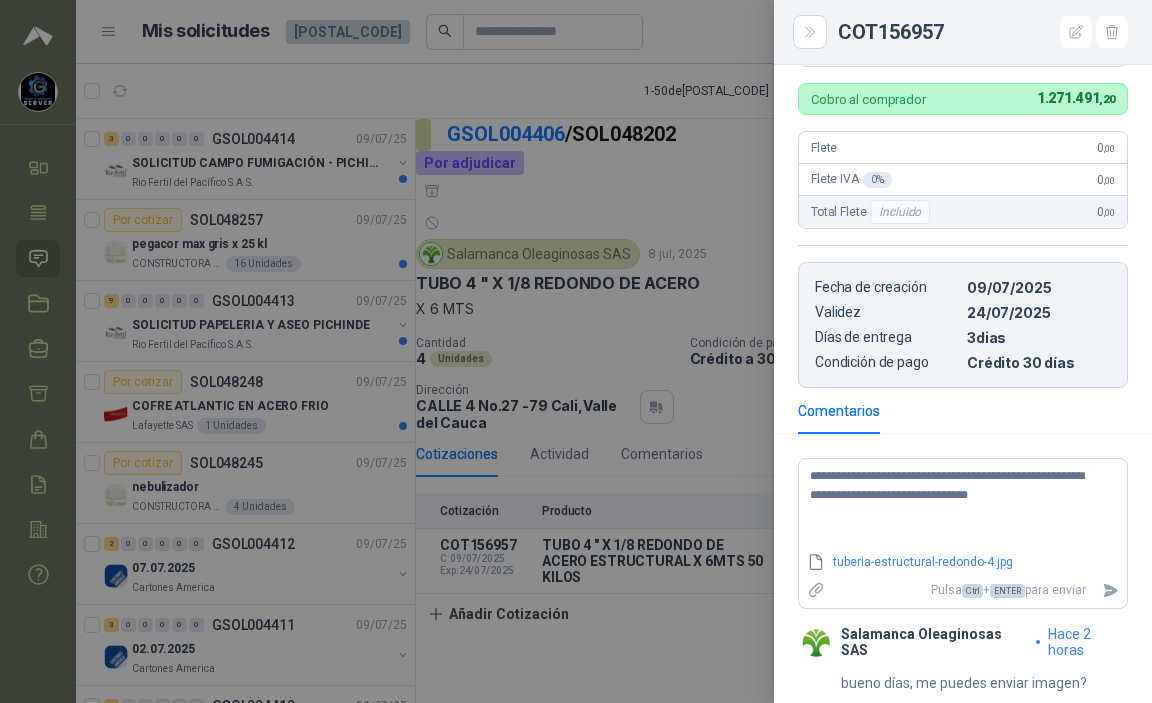 scroll, scrollTop: 570, scrollLeft: 0, axis: vertical 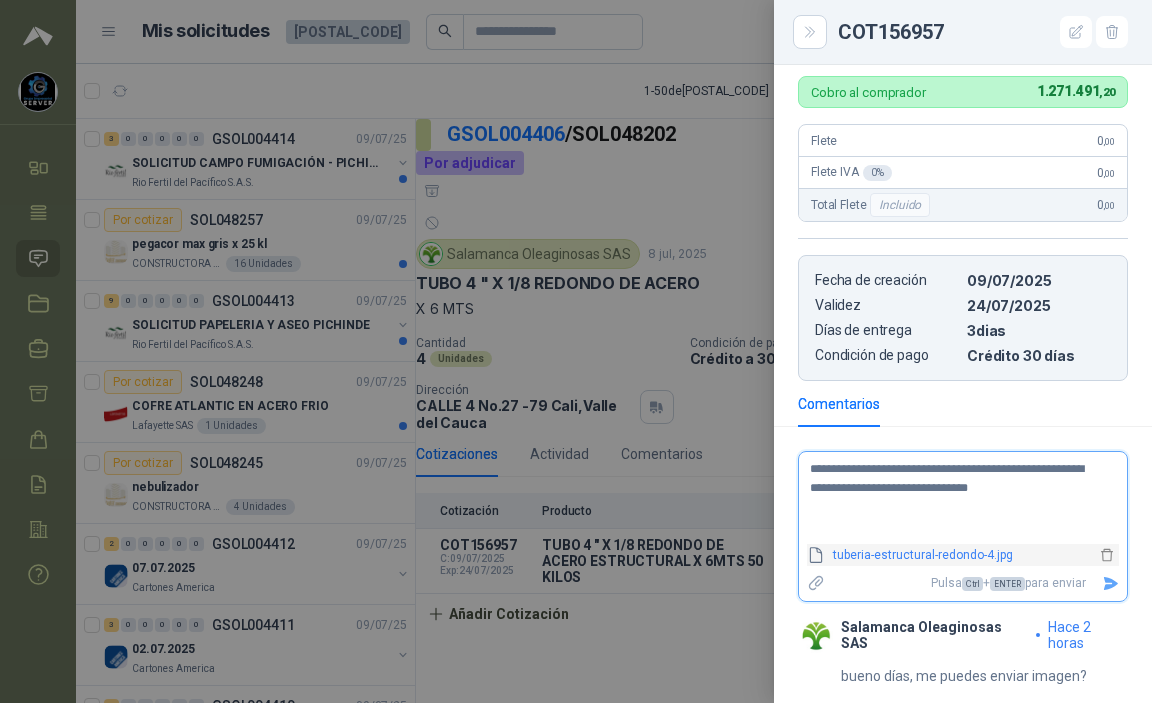 click on "tuberia-estructural-redondo-4.jpg" at bounding box center (960, 555) 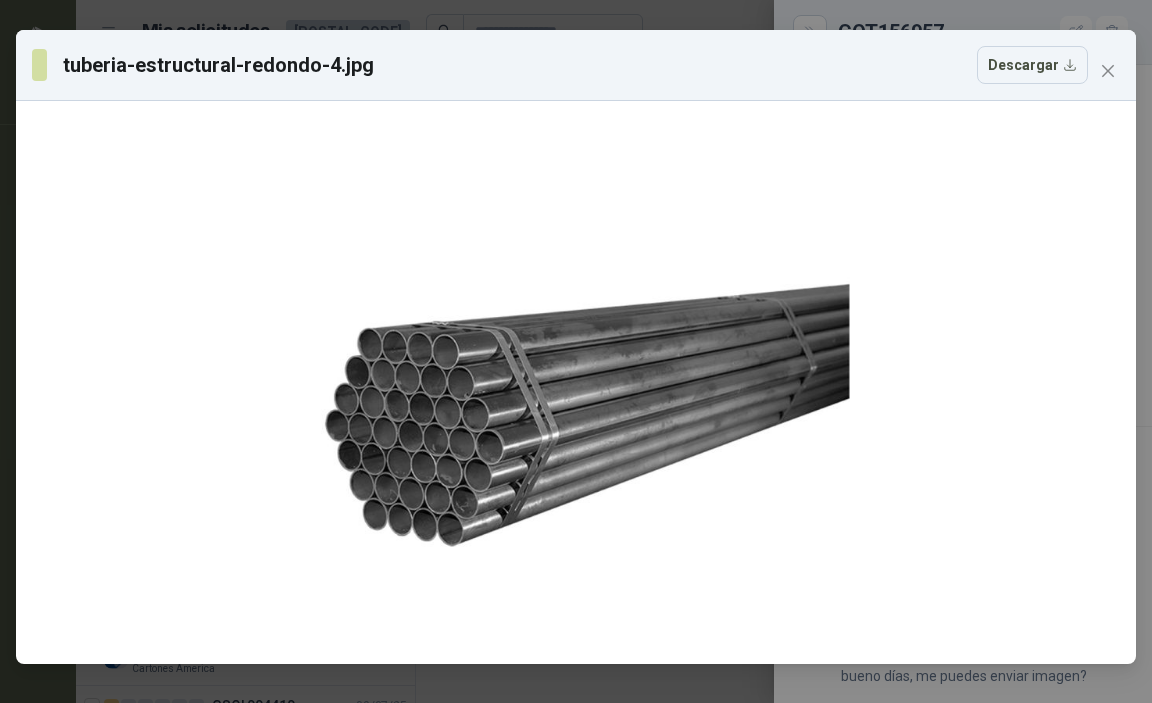 click at bounding box center [1108, 71] 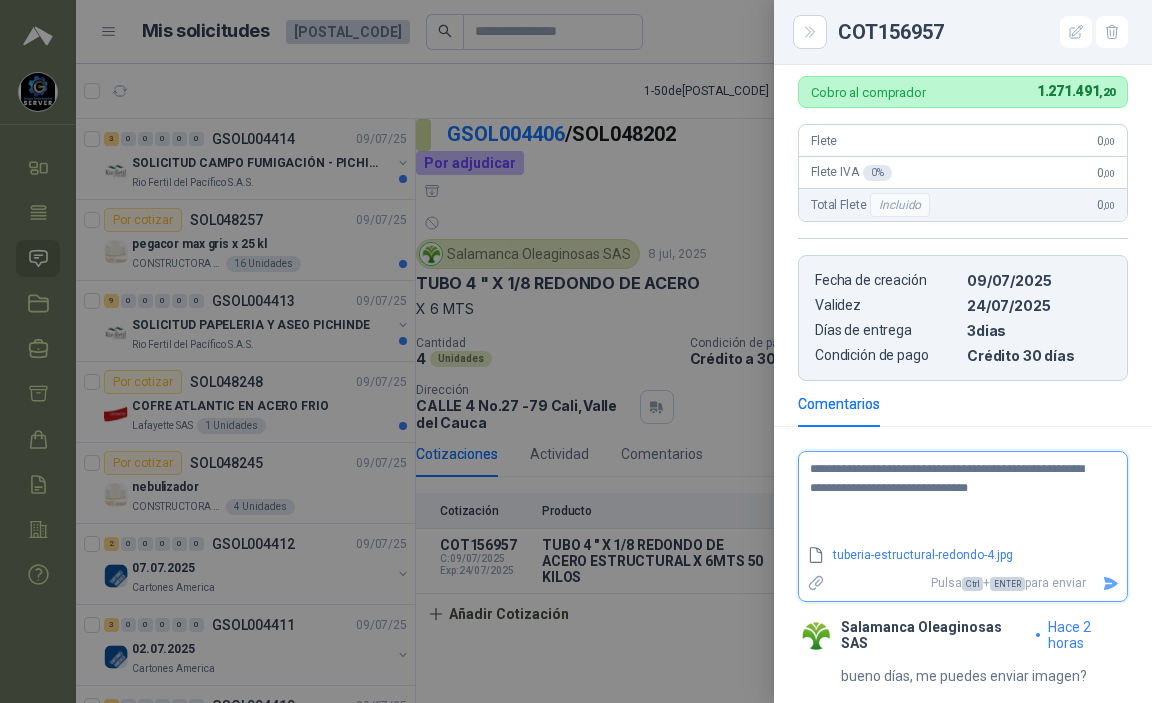 click at bounding box center [1110, 583] 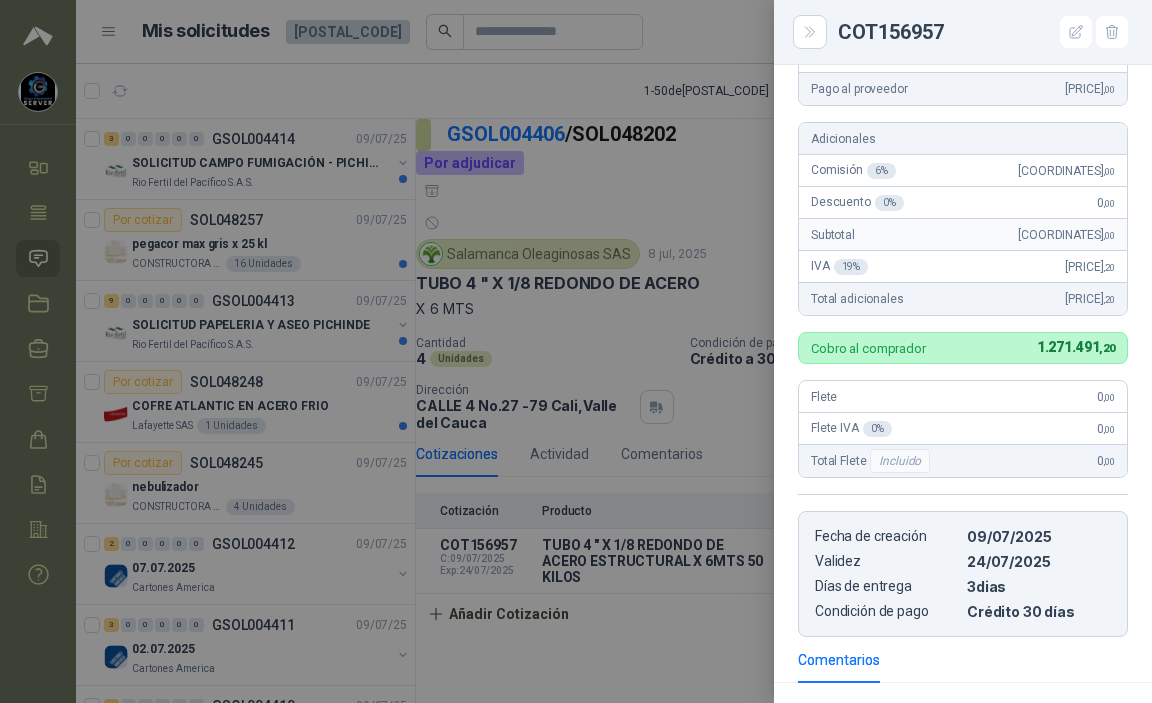 scroll, scrollTop: 121, scrollLeft: 0, axis: vertical 